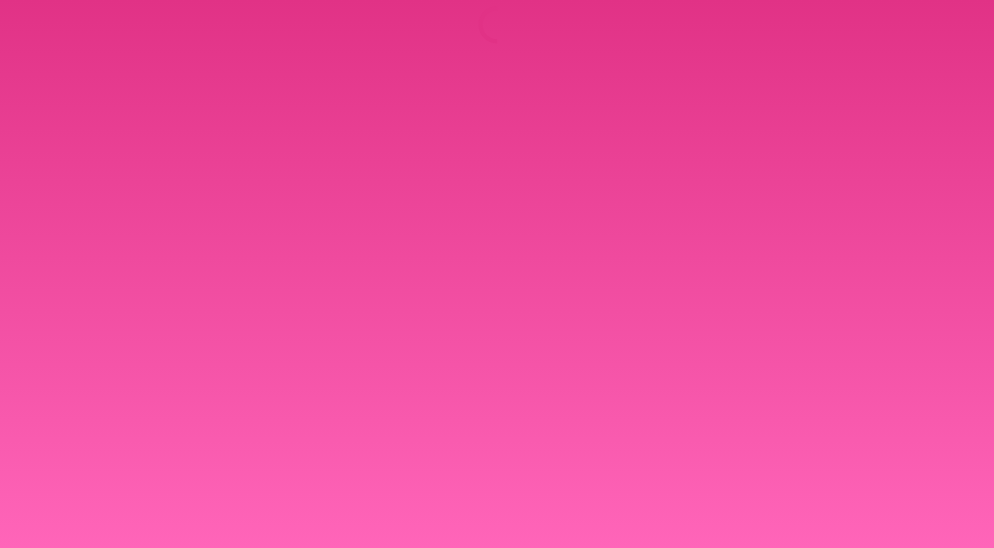 scroll, scrollTop: 0, scrollLeft: 0, axis: both 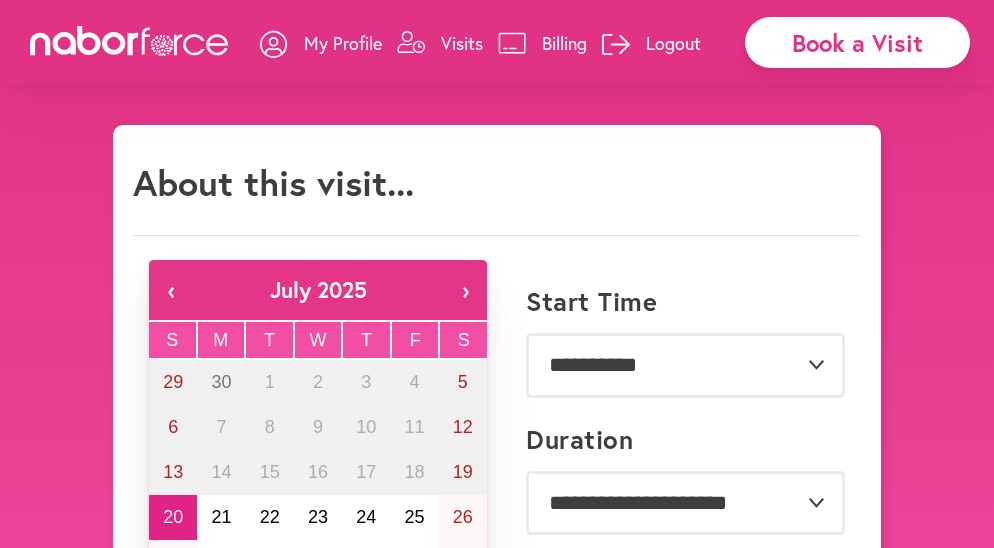 click on "Visits" at bounding box center [462, 43] 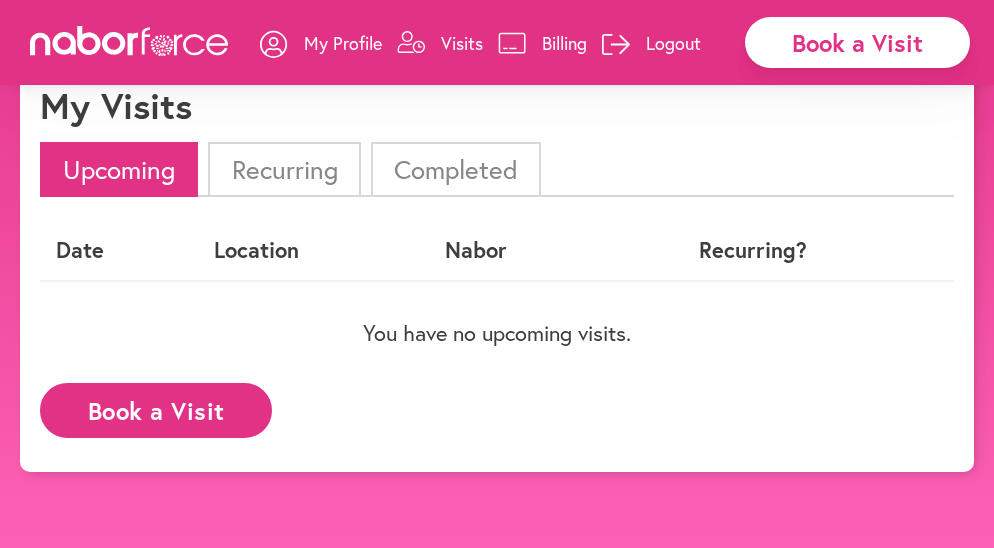 scroll, scrollTop: 84, scrollLeft: 0, axis: vertical 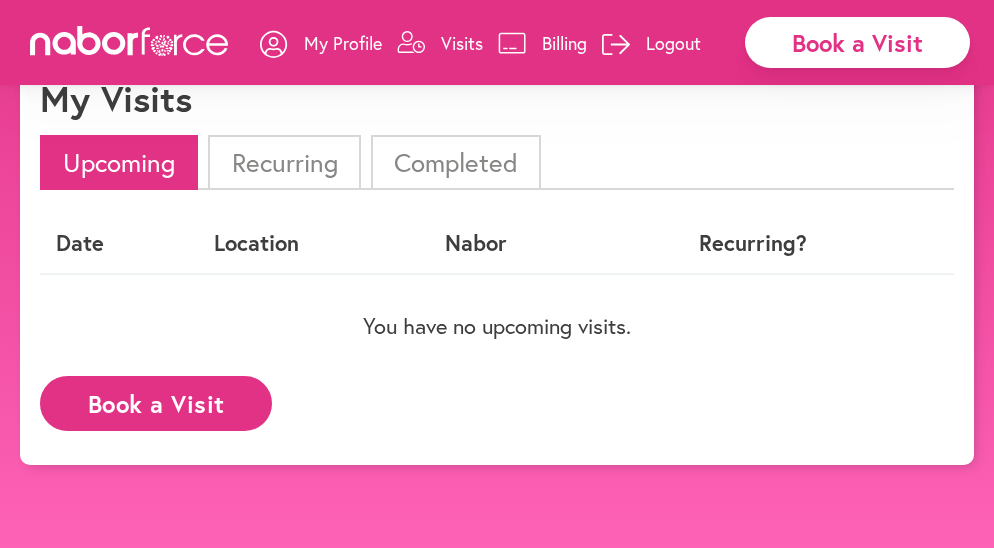 click on "Book a Visit" at bounding box center (857, 42) 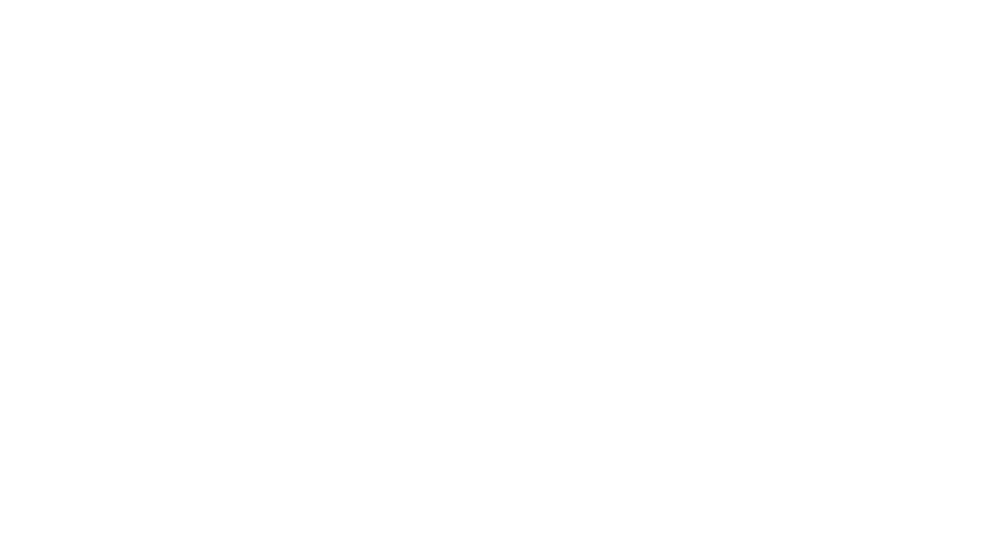scroll, scrollTop: 0, scrollLeft: 0, axis: both 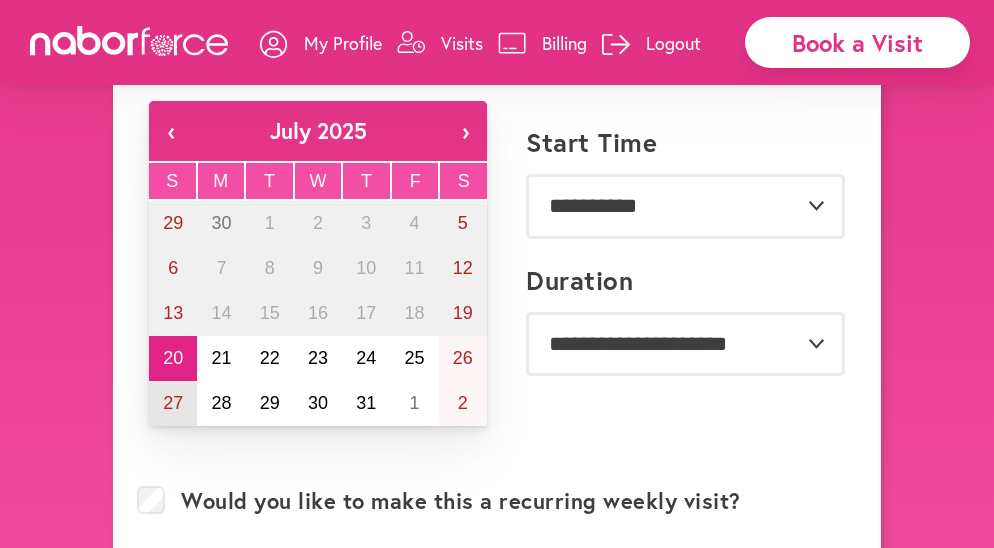 click on "27" at bounding box center [173, 403] 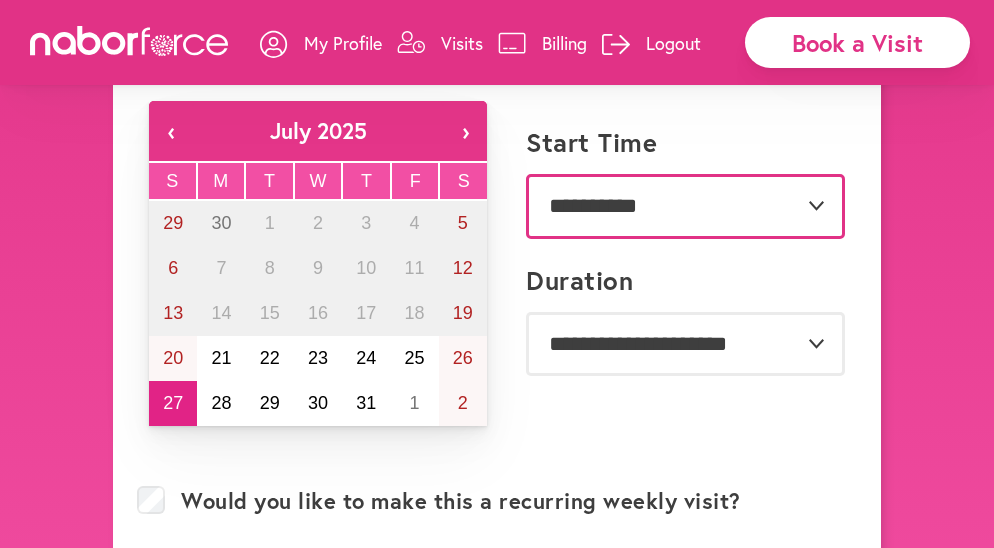 click on "**********" at bounding box center [685, 206] 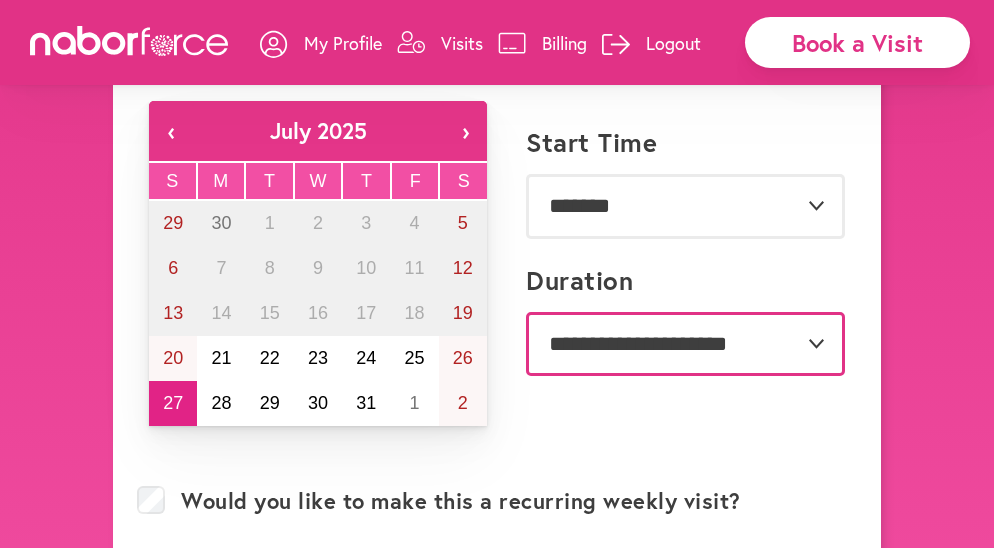 click on "**********" at bounding box center [685, 344] 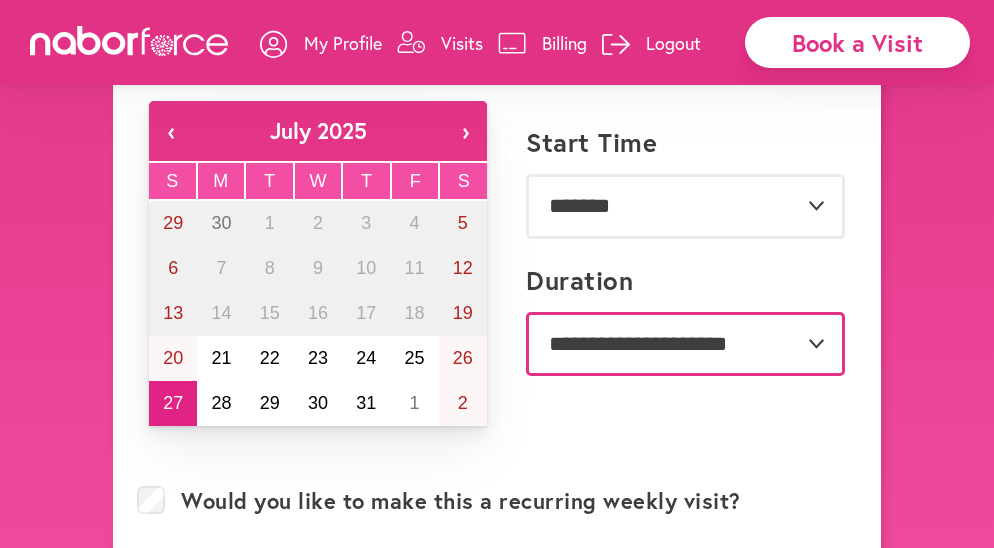 select on "**" 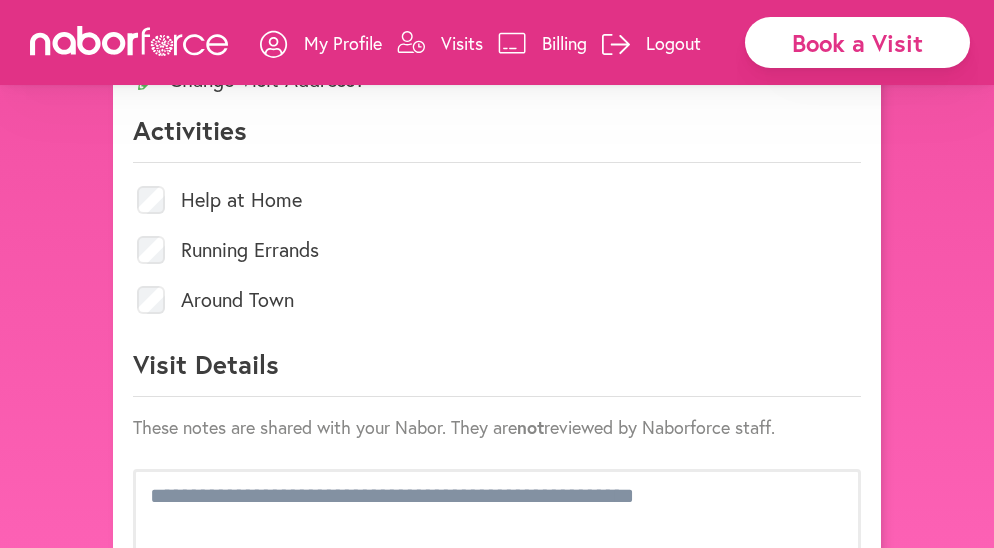 scroll, scrollTop: 876, scrollLeft: 0, axis: vertical 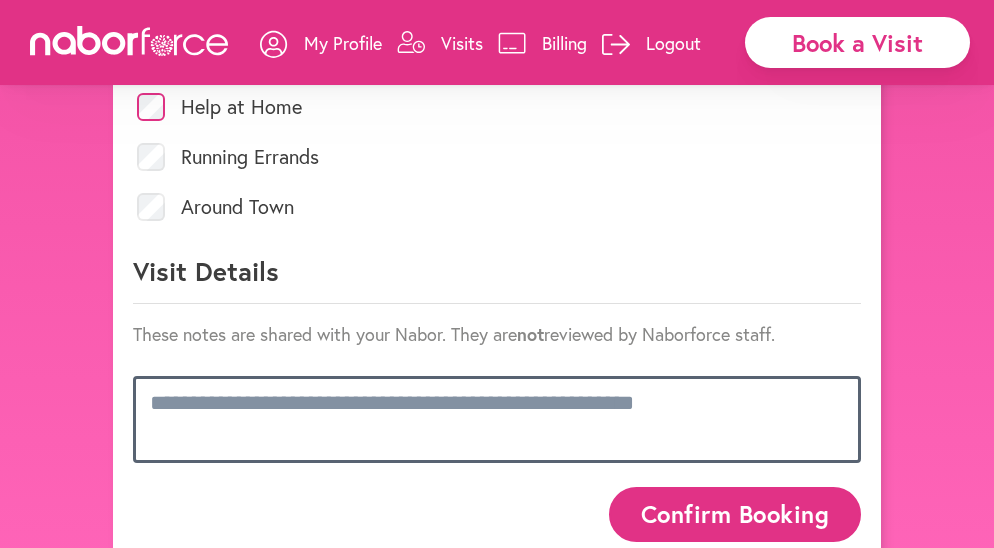 click at bounding box center (497, 419) 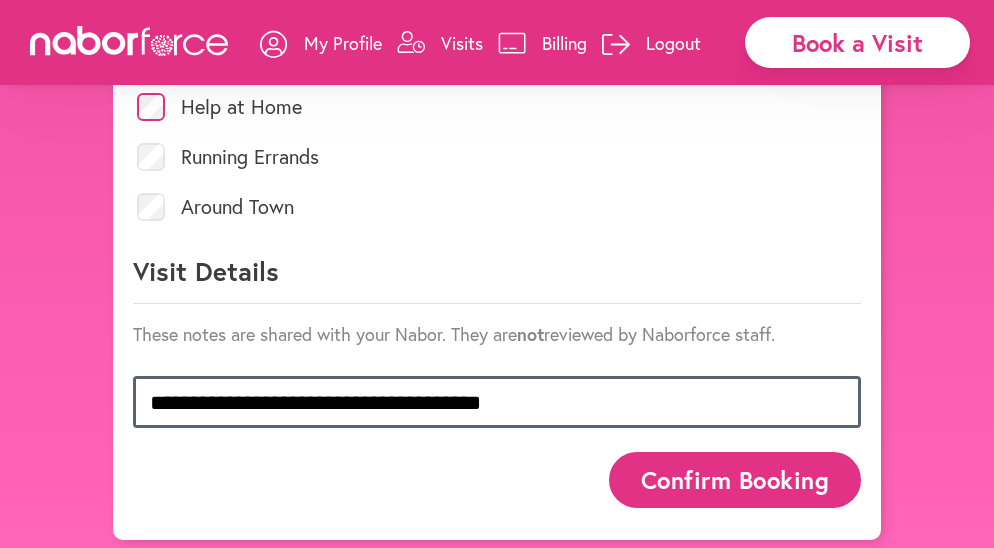 scroll, scrollTop: 1, scrollLeft: 0, axis: vertical 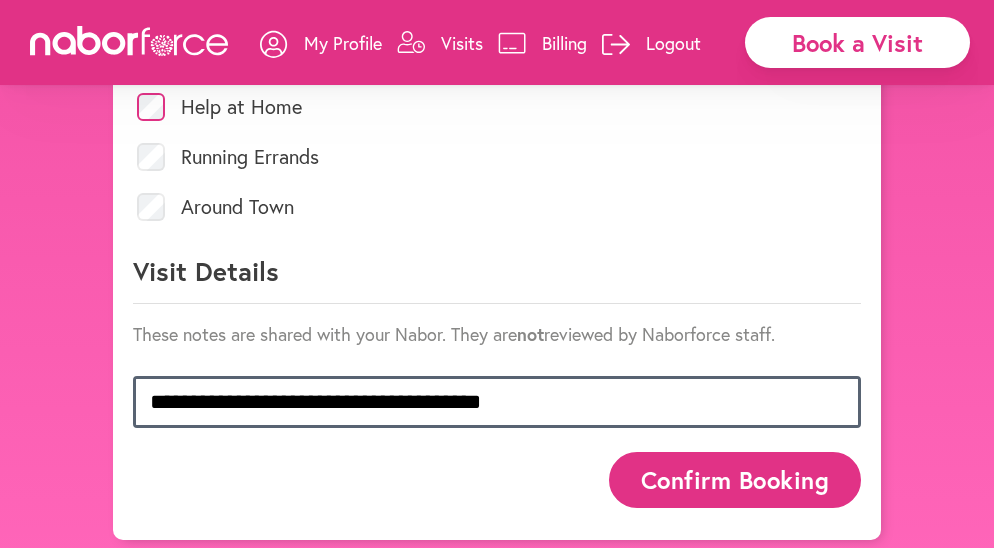 type on "**********" 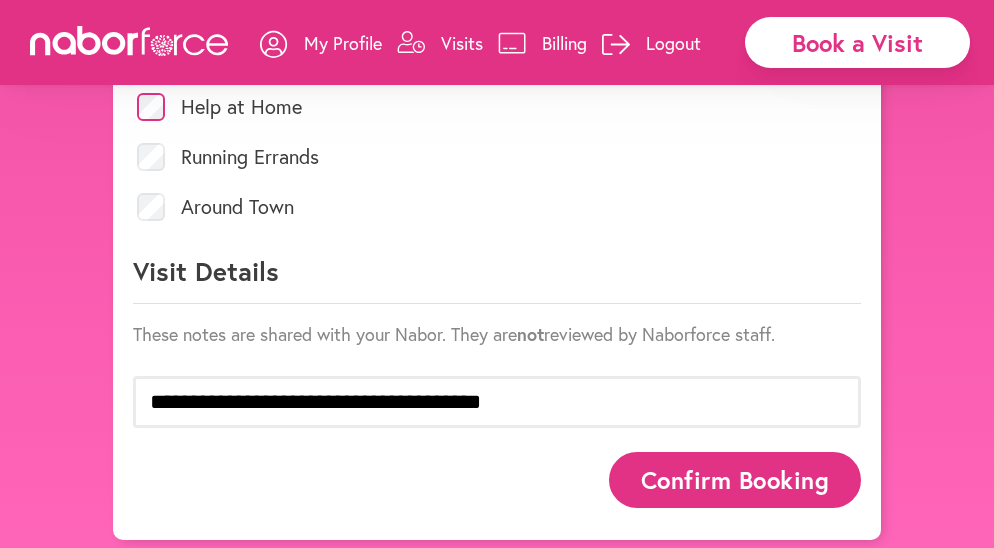 click on "Confirm Booking" at bounding box center [735, 479] 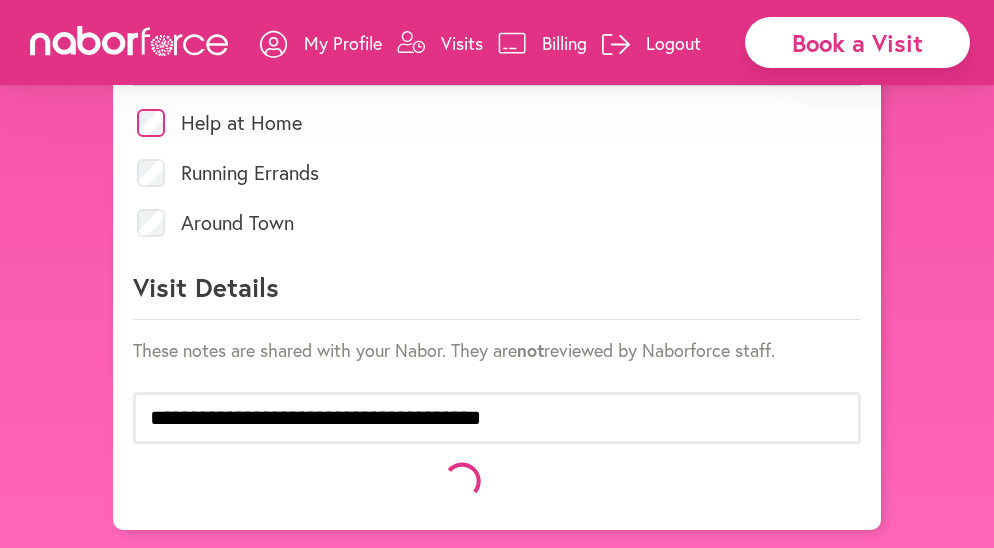 scroll, scrollTop: 968, scrollLeft: 0, axis: vertical 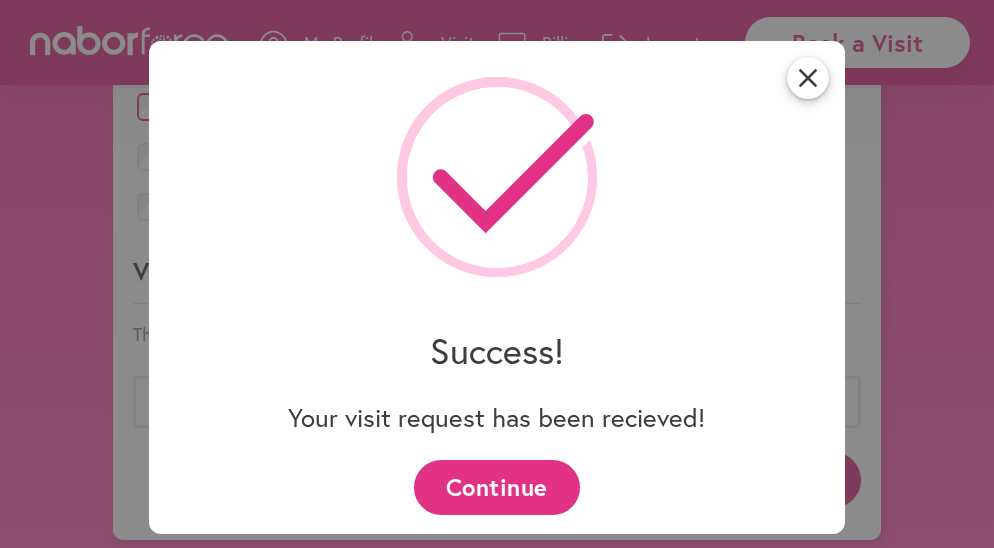click on "Continue" at bounding box center (496, 487) 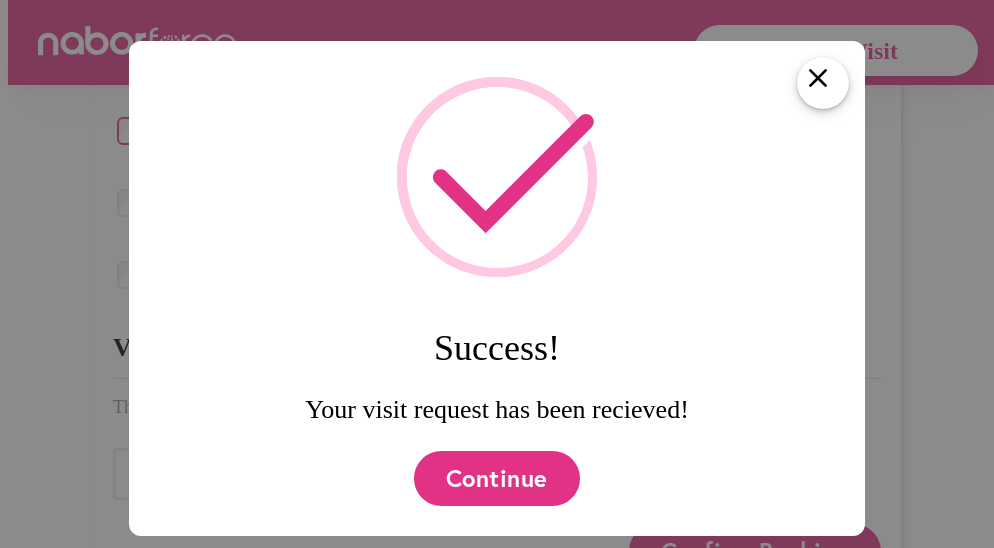 scroll, scrollTop: 0, scrollLeft: 0, axis: both 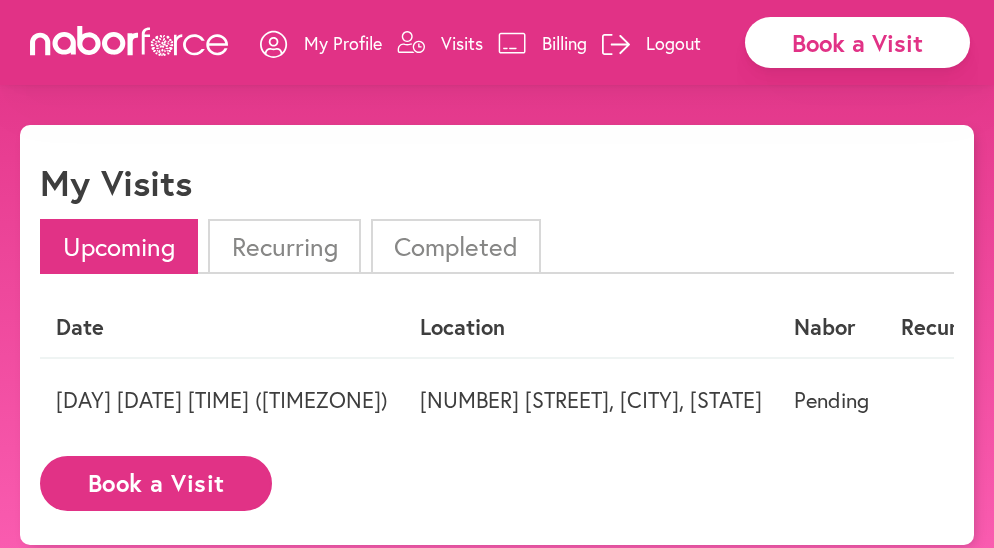 click on "Book a Visit" at bounding box center [156, 483] 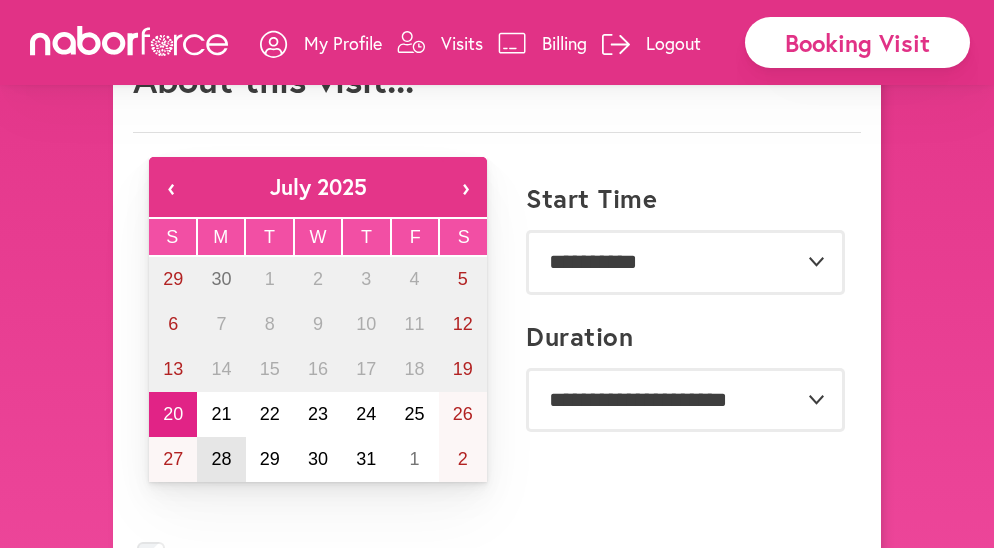 scroll, scrollTop: 107, scrollLeft: 0, axis: vertical 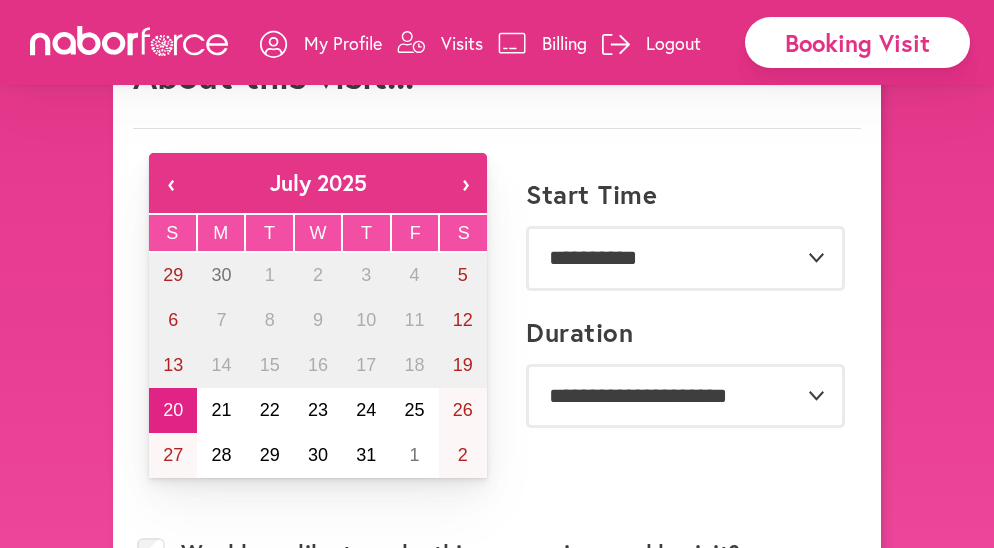 click on "›" at bounding box center (465, 183) 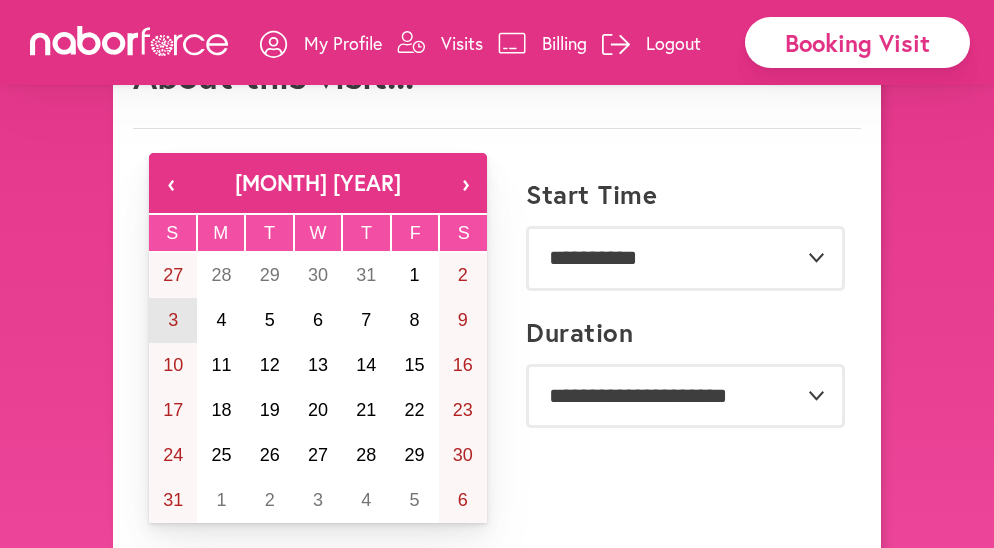 click on "3" at bounding box center [173, 320] 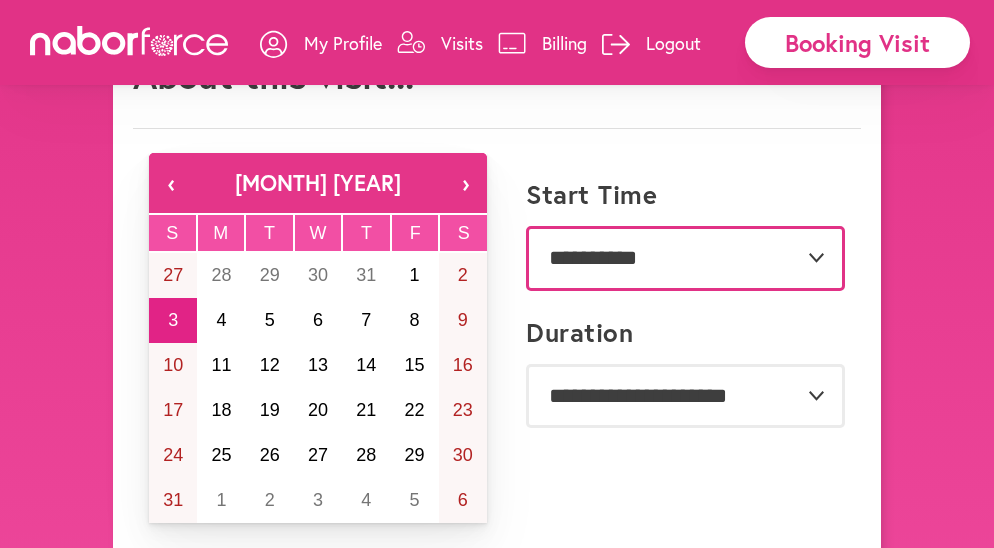 click on "**********" at bounding box center [685, 258] 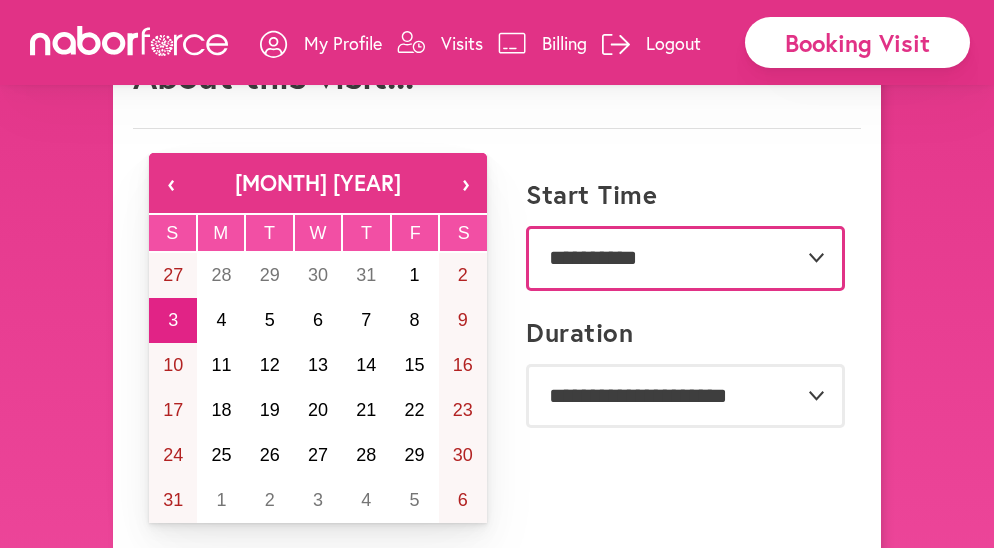 select on "*******" 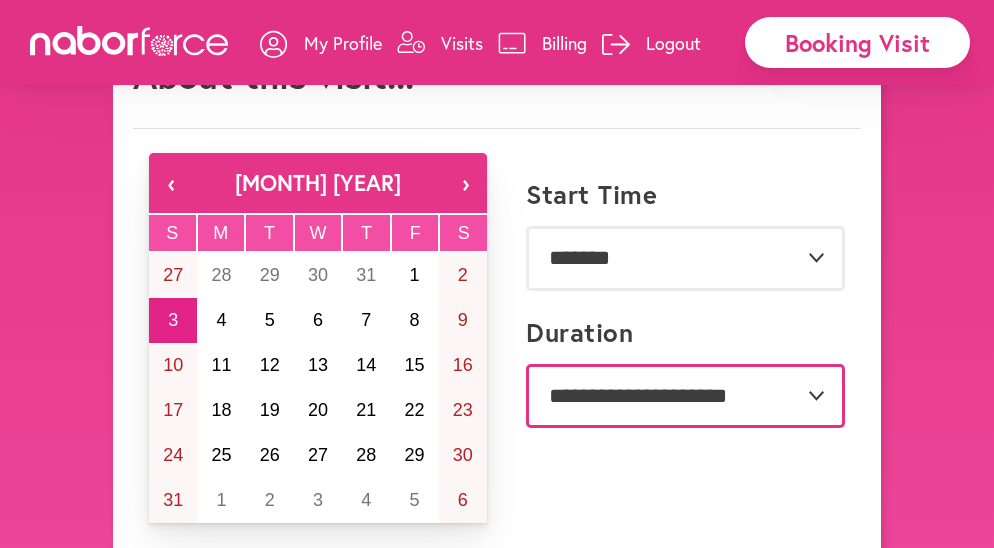 click on "**********" at bounding box center (685, 396) 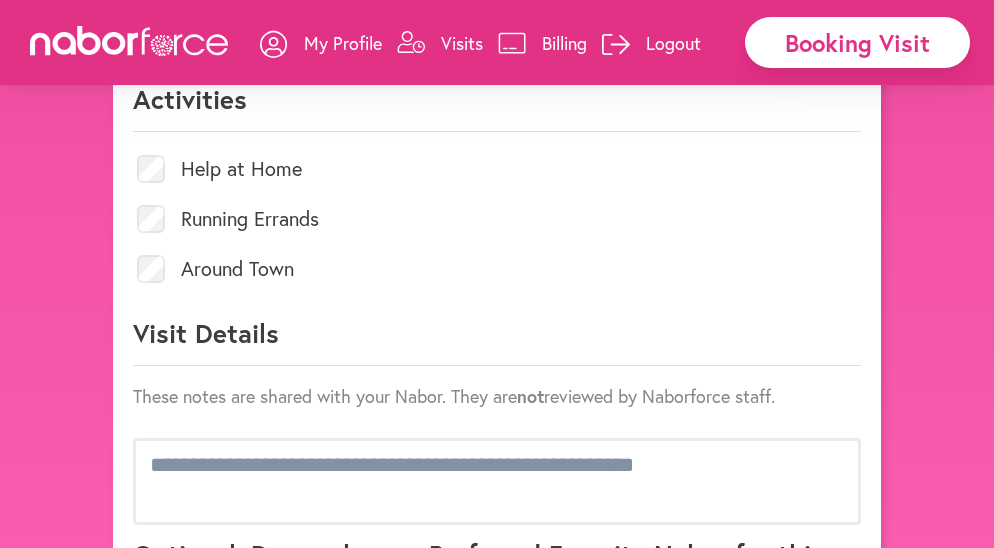 scroll, scrollTop: 952, scrollLeft: 0, axis: vertical 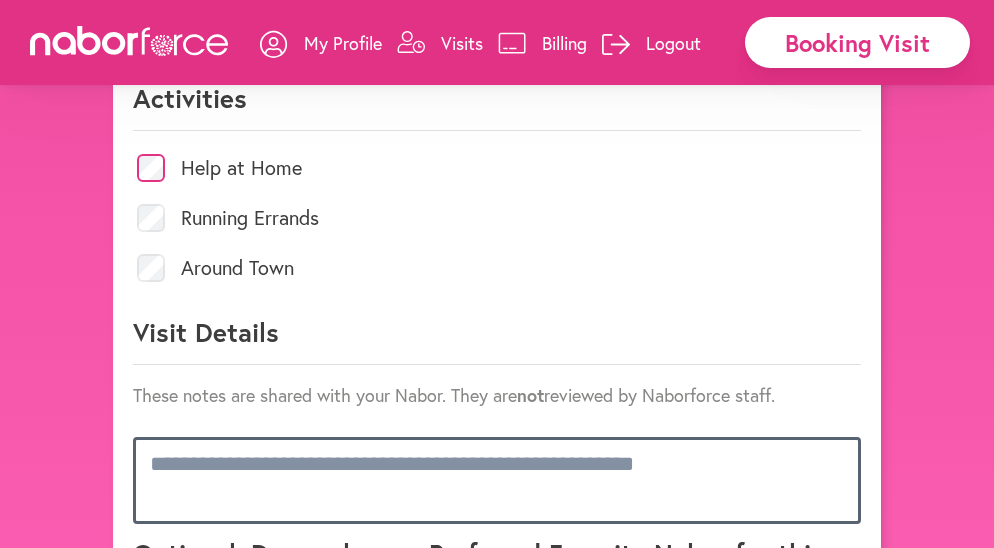 drag, startPoint x: 153, startPoint y: 457, endPoint x: 190, endPoint y: 445, distance: 38.8973 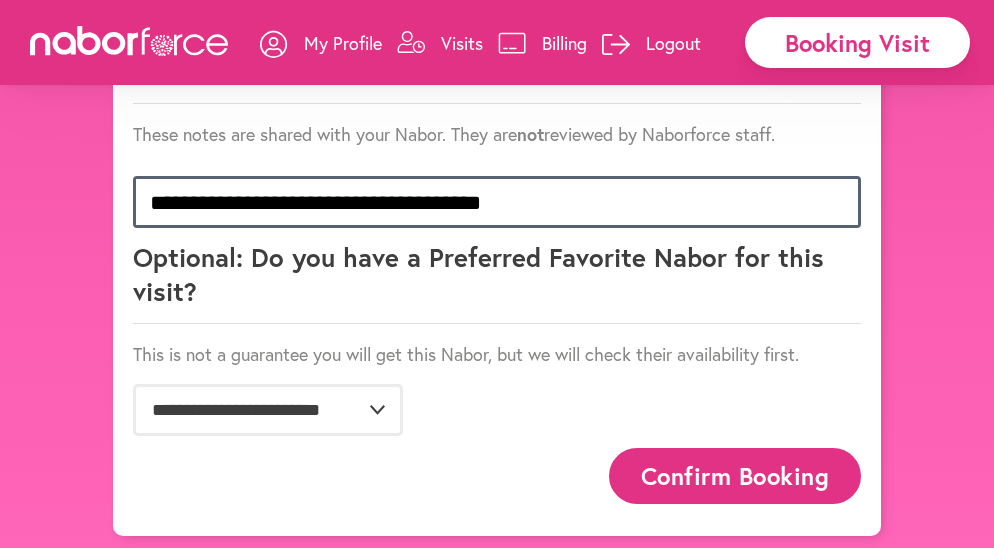 scroll, scrollTop: 1209, scrollLeft: 0, axis: vertical 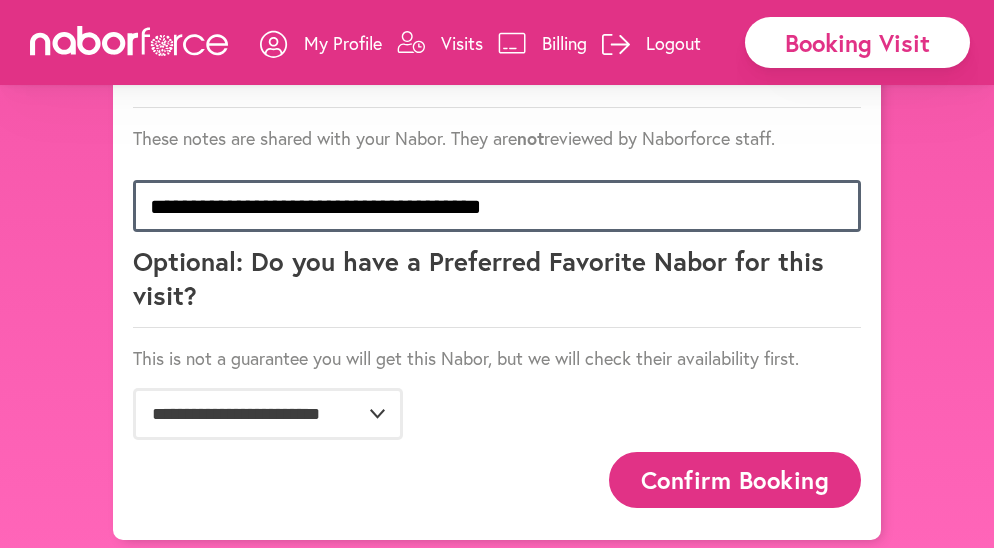 type on "**********" 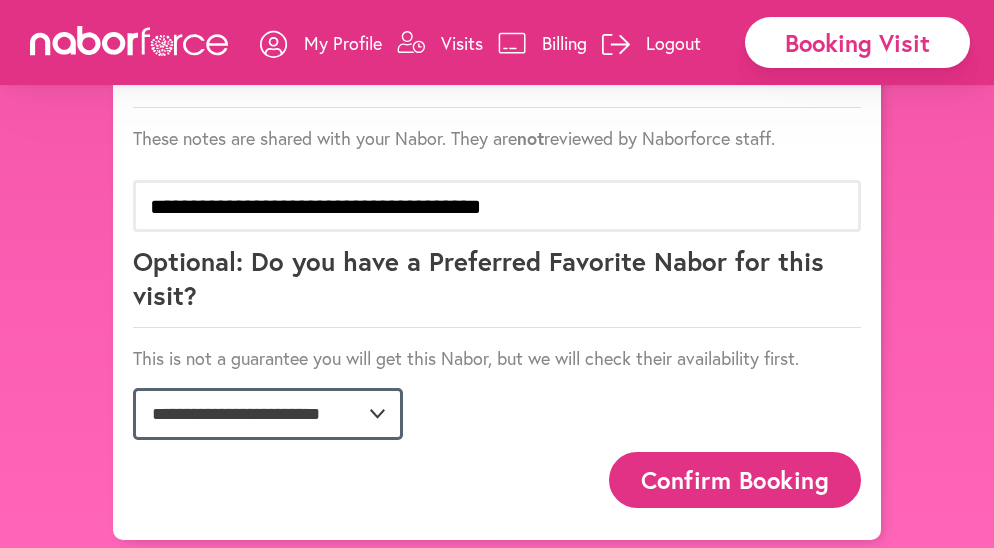 click on "**********" 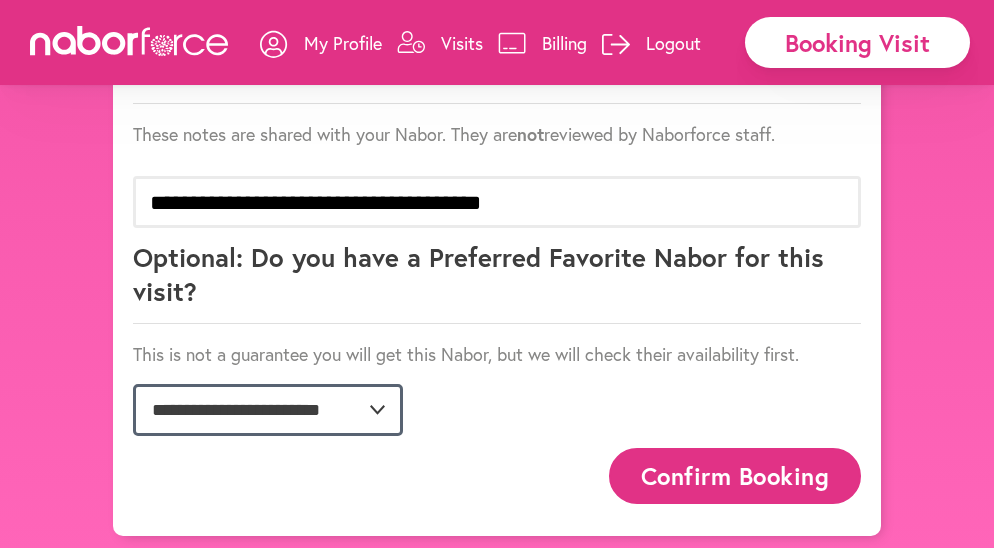 select on "**********" 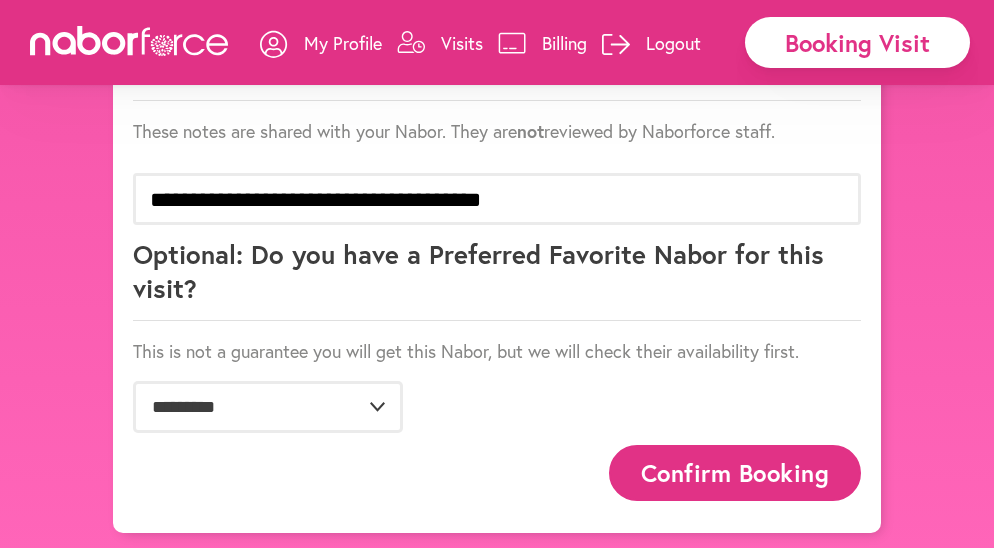 click on "Confirm Booking" at bounding box center [735, 472] 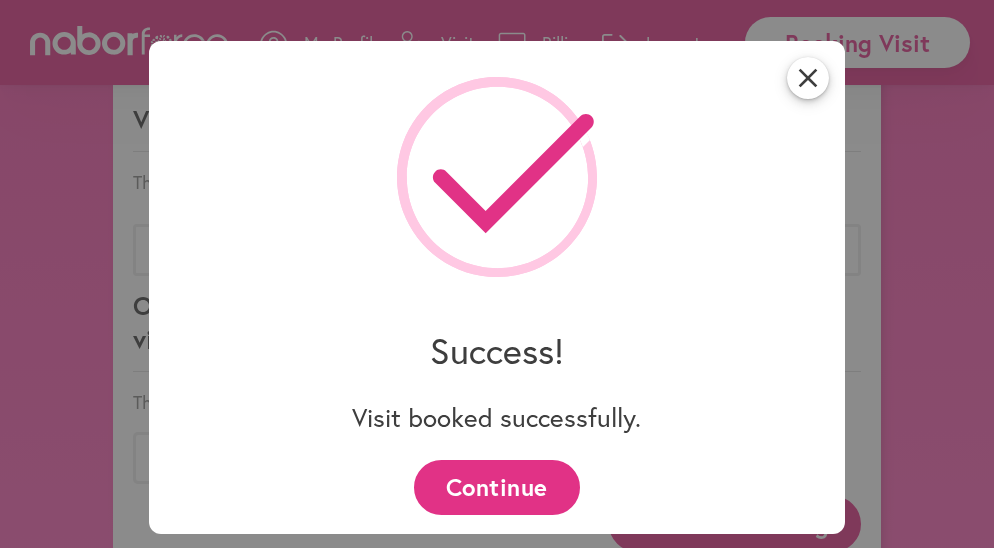 scroll, scrollTop: 1168, scrollLeft: 0, axis: vertical 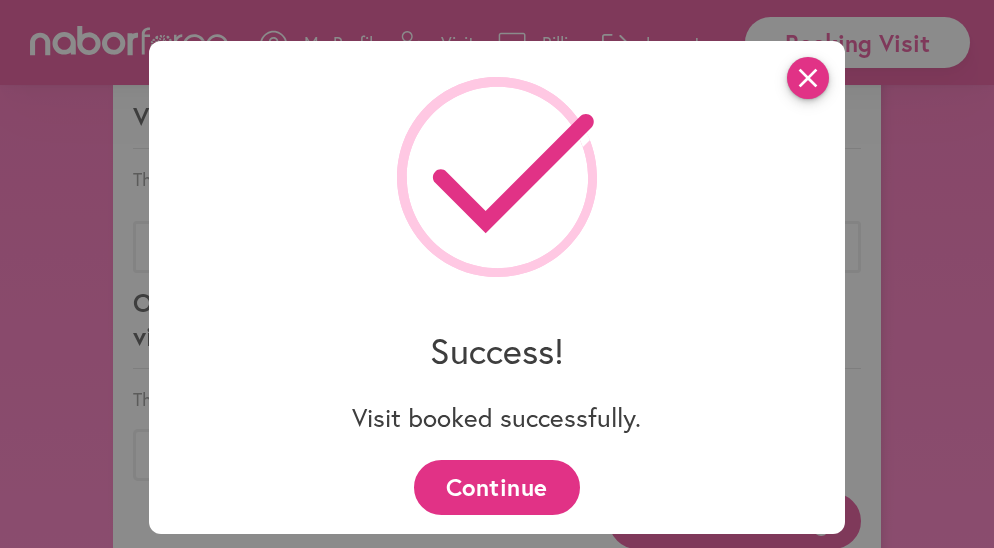 click on "close" at bounding box center [808, 78] 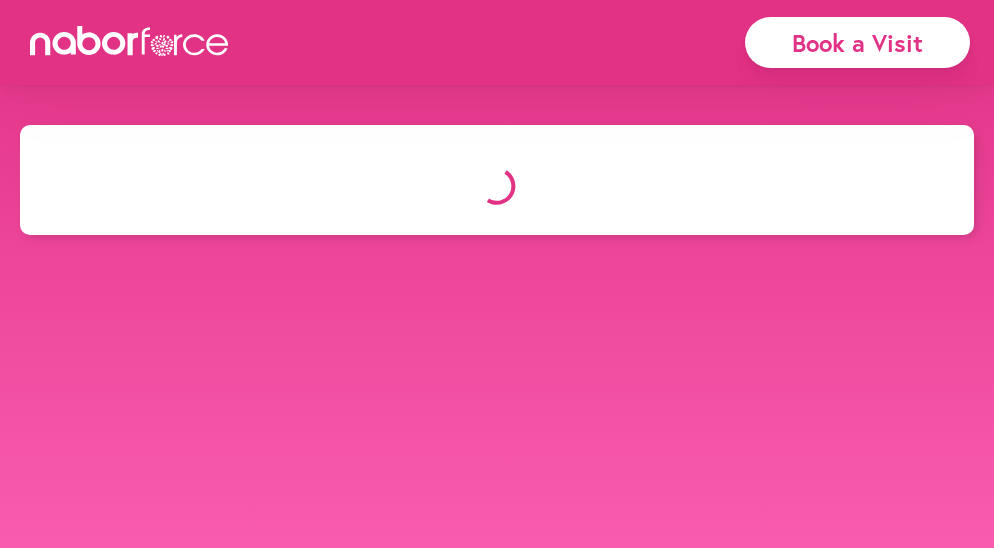 scroll, scrollTop: 0, scrollLeft: 0, axis: both 